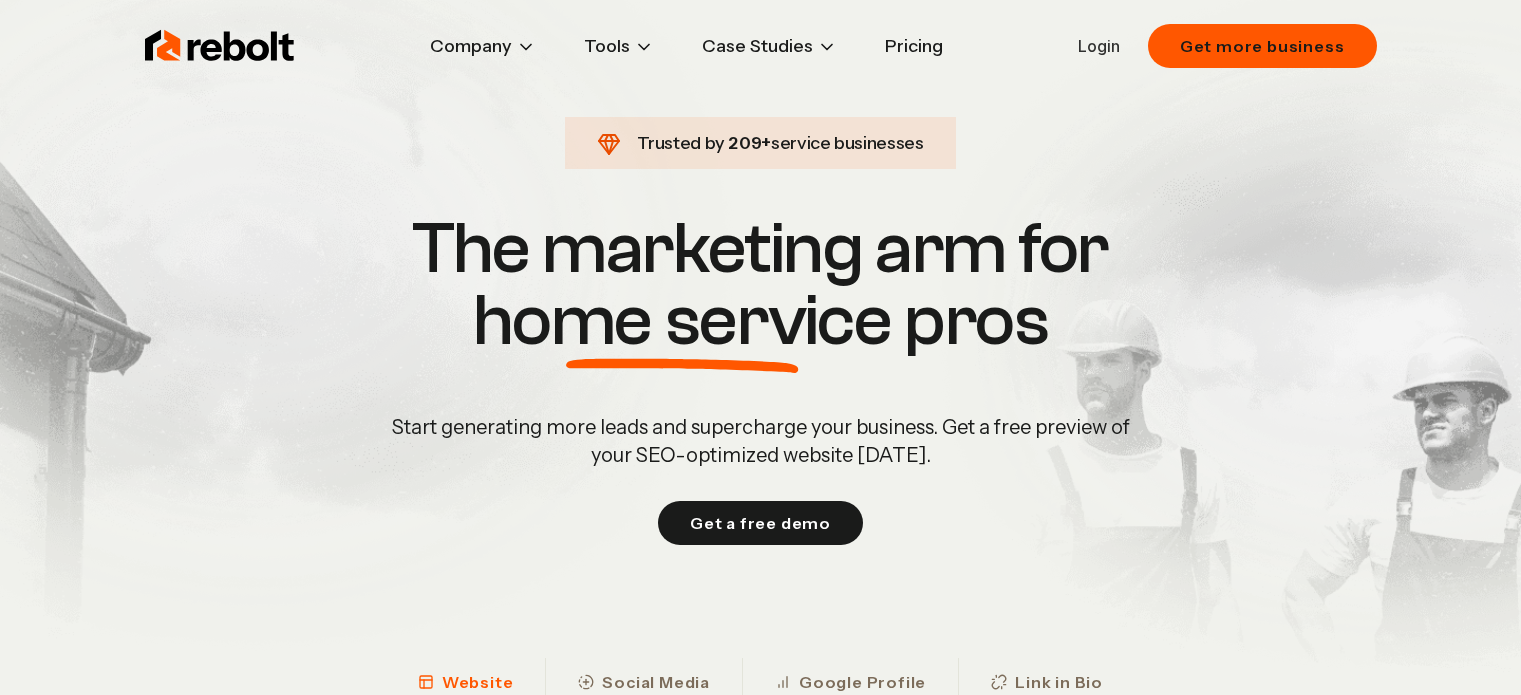 scroll, scrollTop: 0, scrollLeft: 0, axis: both 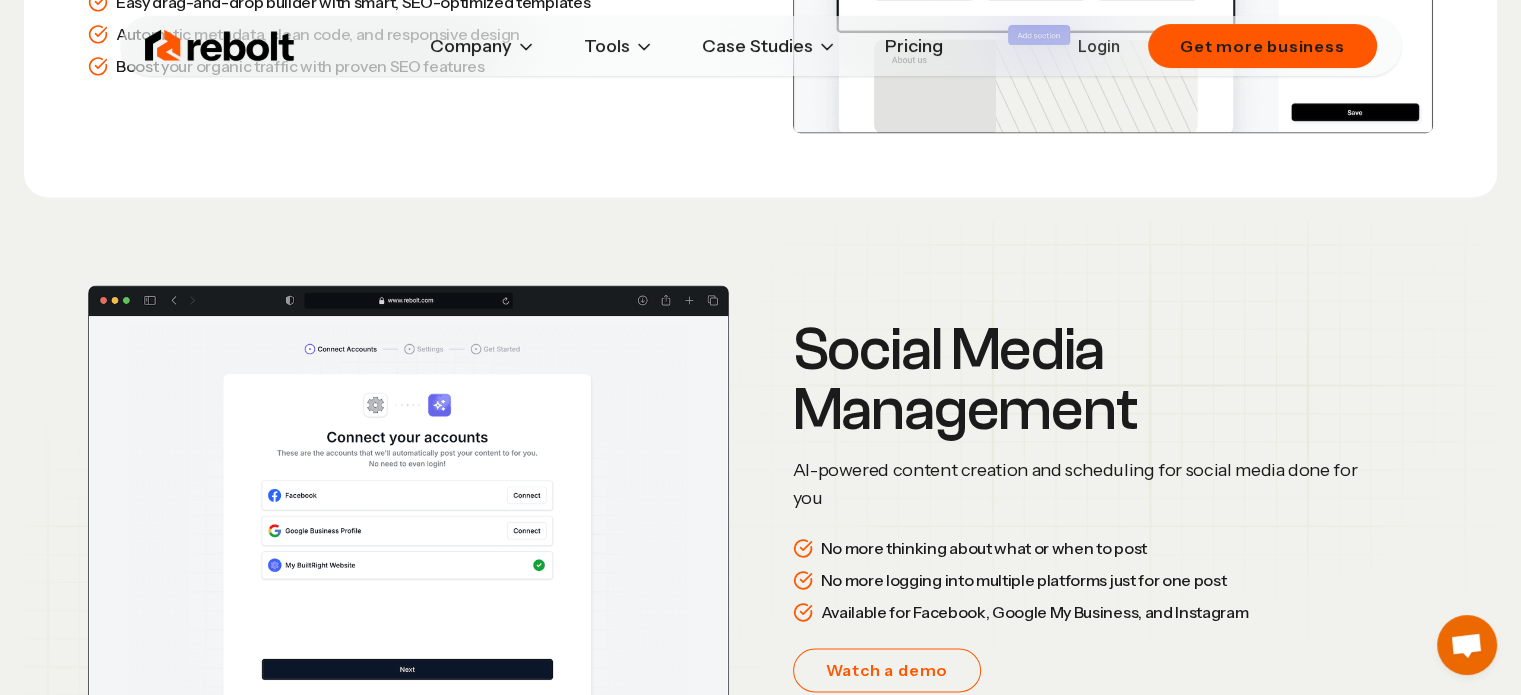 click on "Pricing" at bounding box center [914, 46] 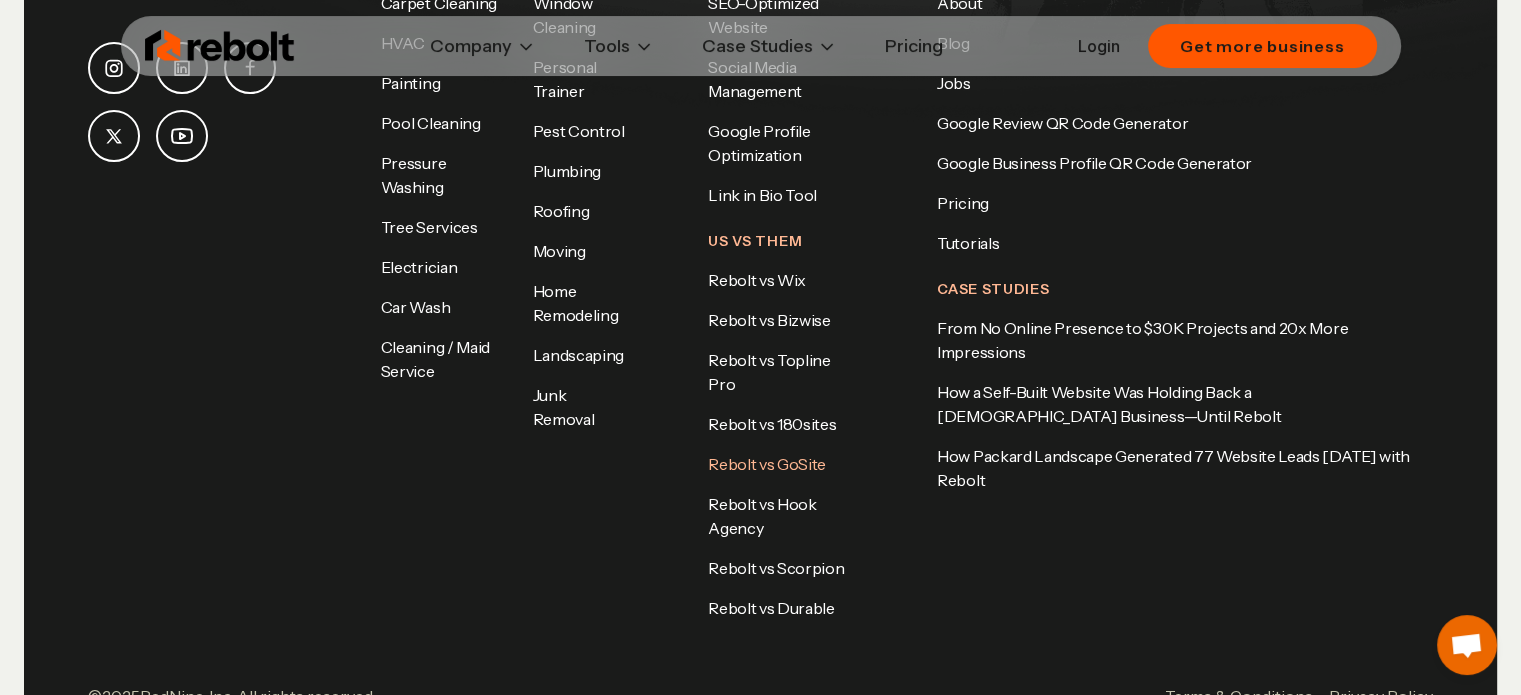 scroll, scrollTop: 4195, scrollLeft: 0, axis: vertical 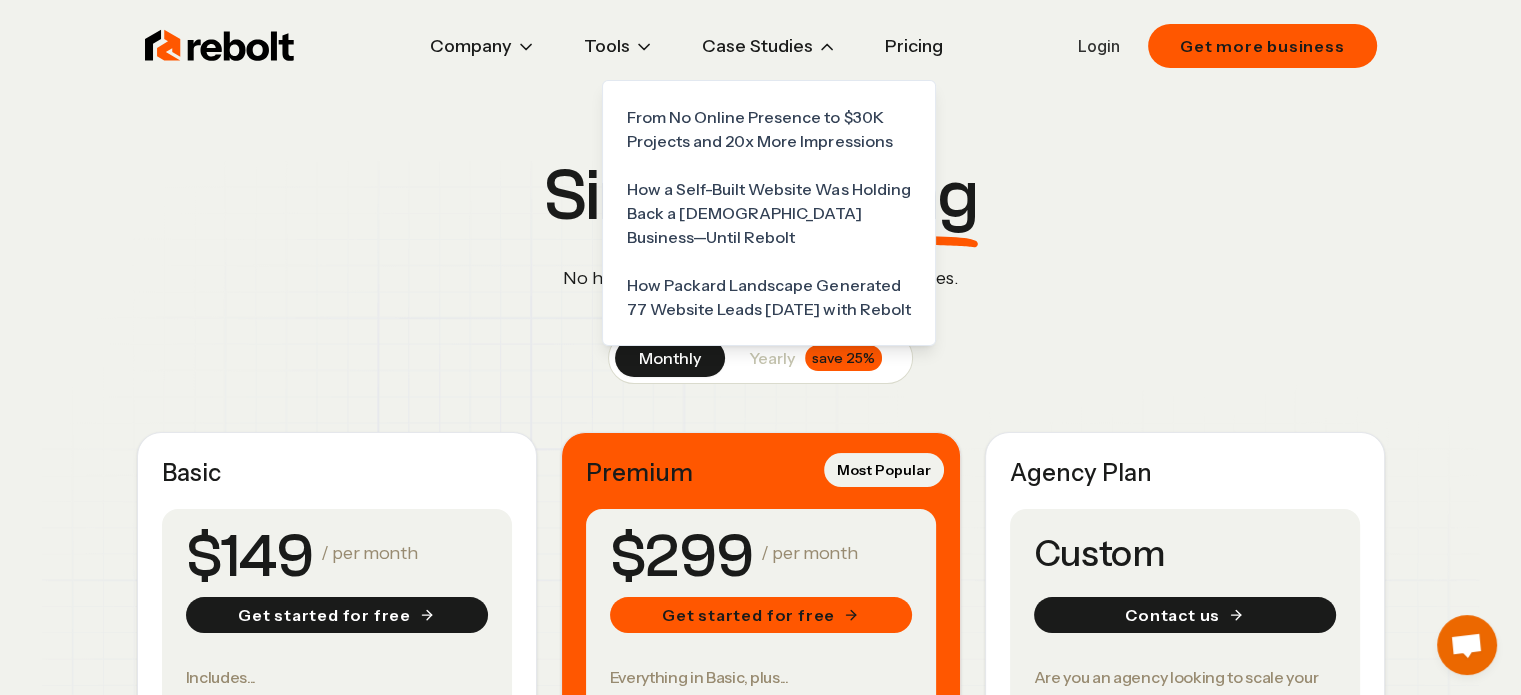 click on "Case Studies" at bounding box center (769, 46) 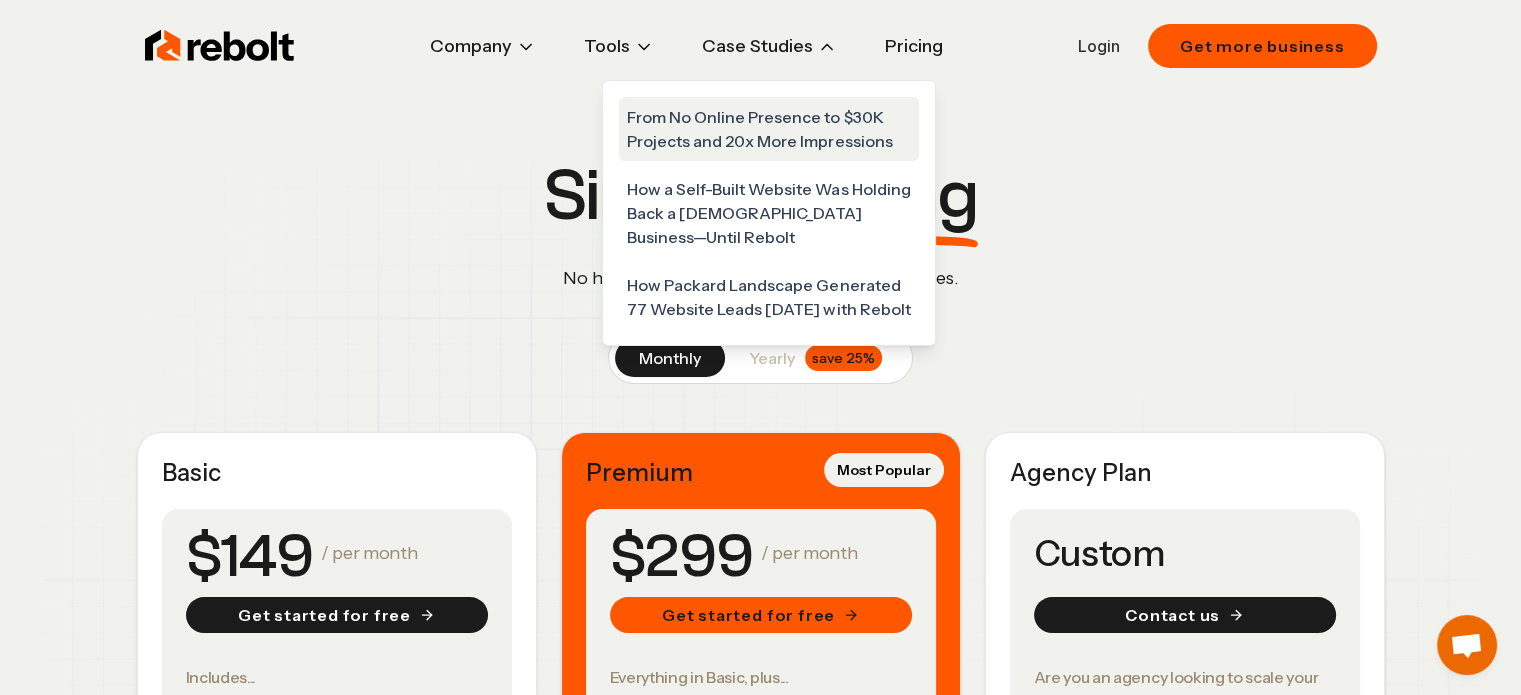 click on "From No Online Presence to $30K Projects and 20x More Impressions" at bounding box center (769, 129) 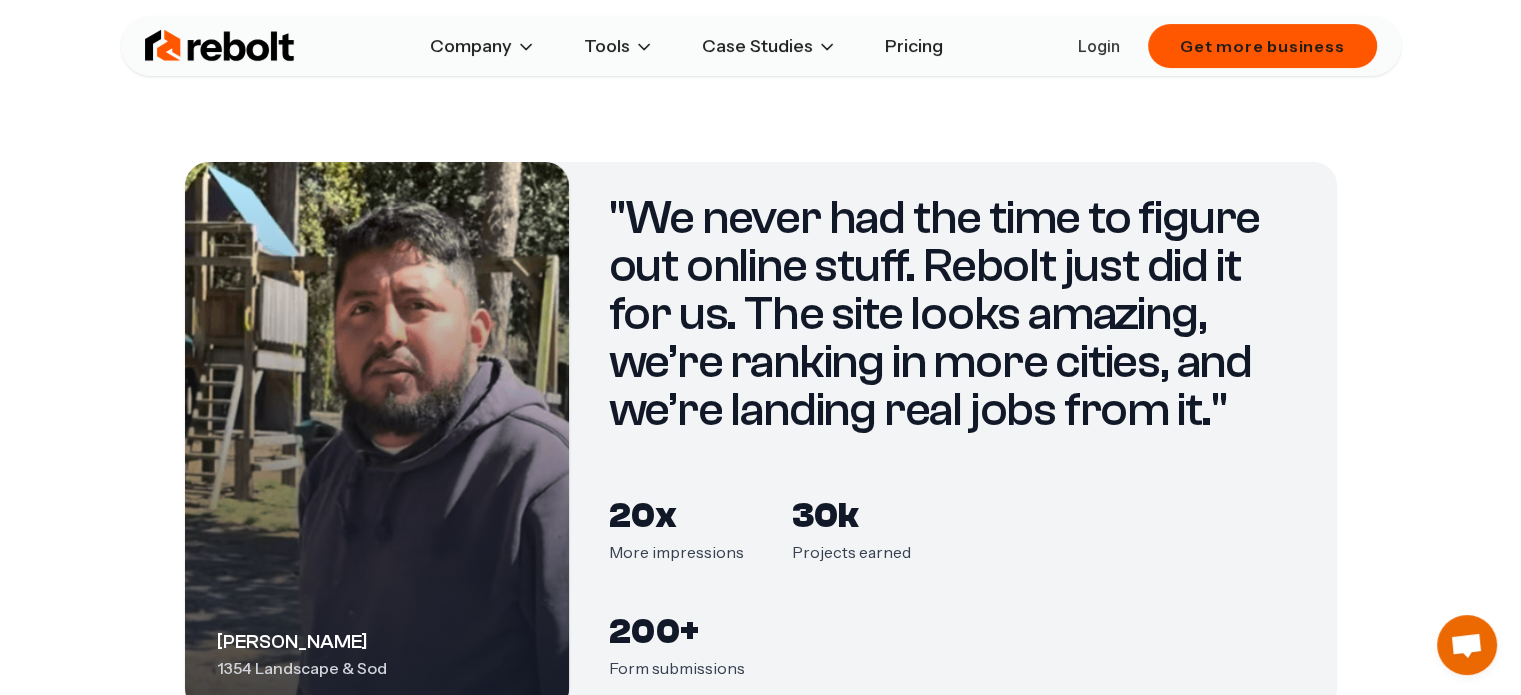 scroll, scrollTop: 2700, scrollLeft: 0, axis: vertical 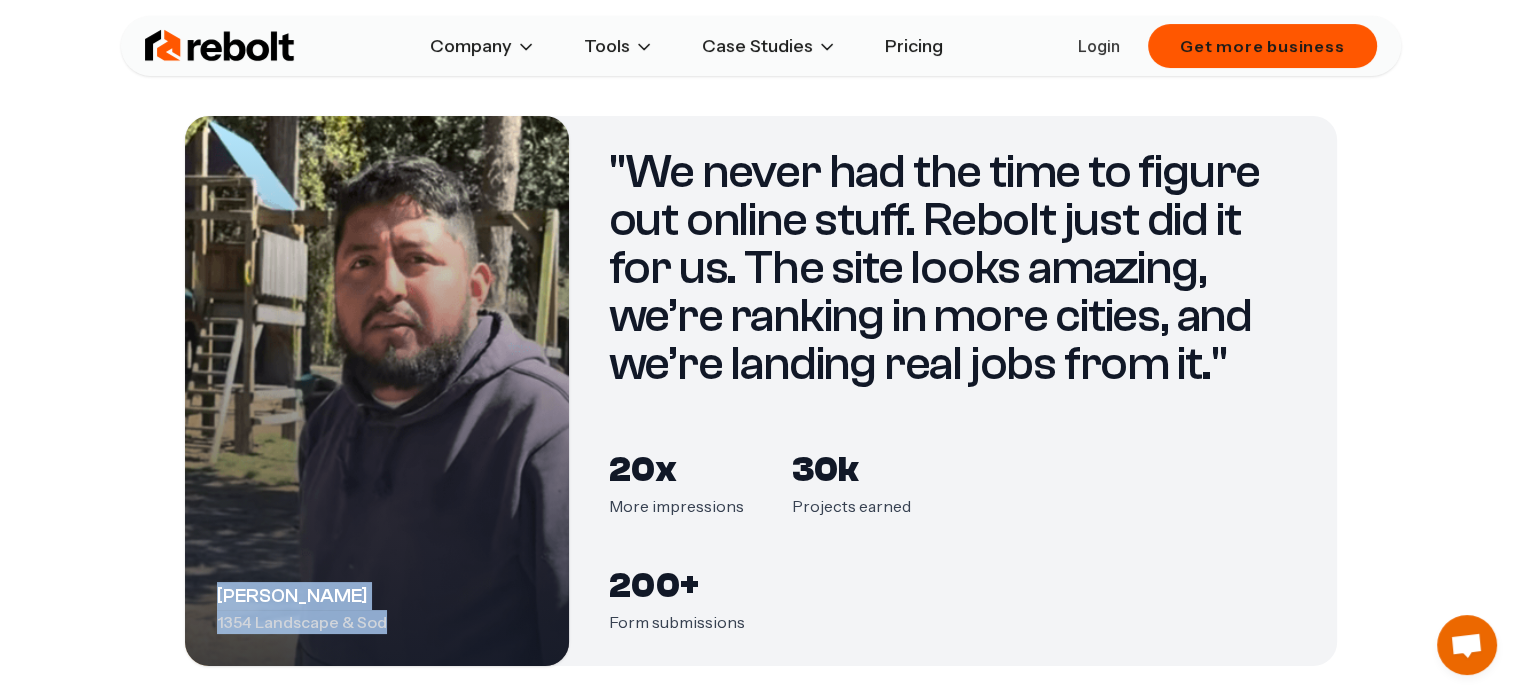 drag, startPoint x: 388, startPoint y: 578, endPoint x: 211, endPoint y: 547, distance: 179.69418 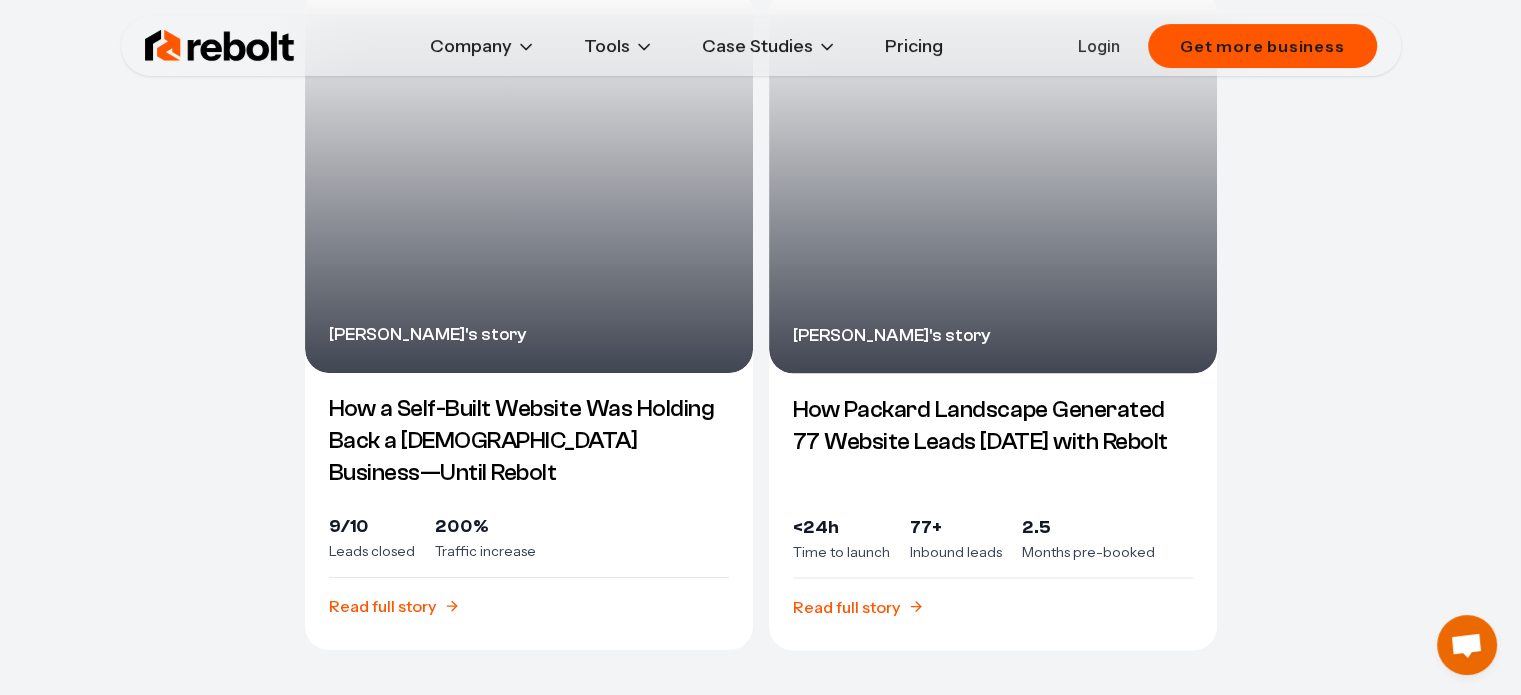 scroll, scrollTop: 3900, scrollLeft: 0, axis: vertical 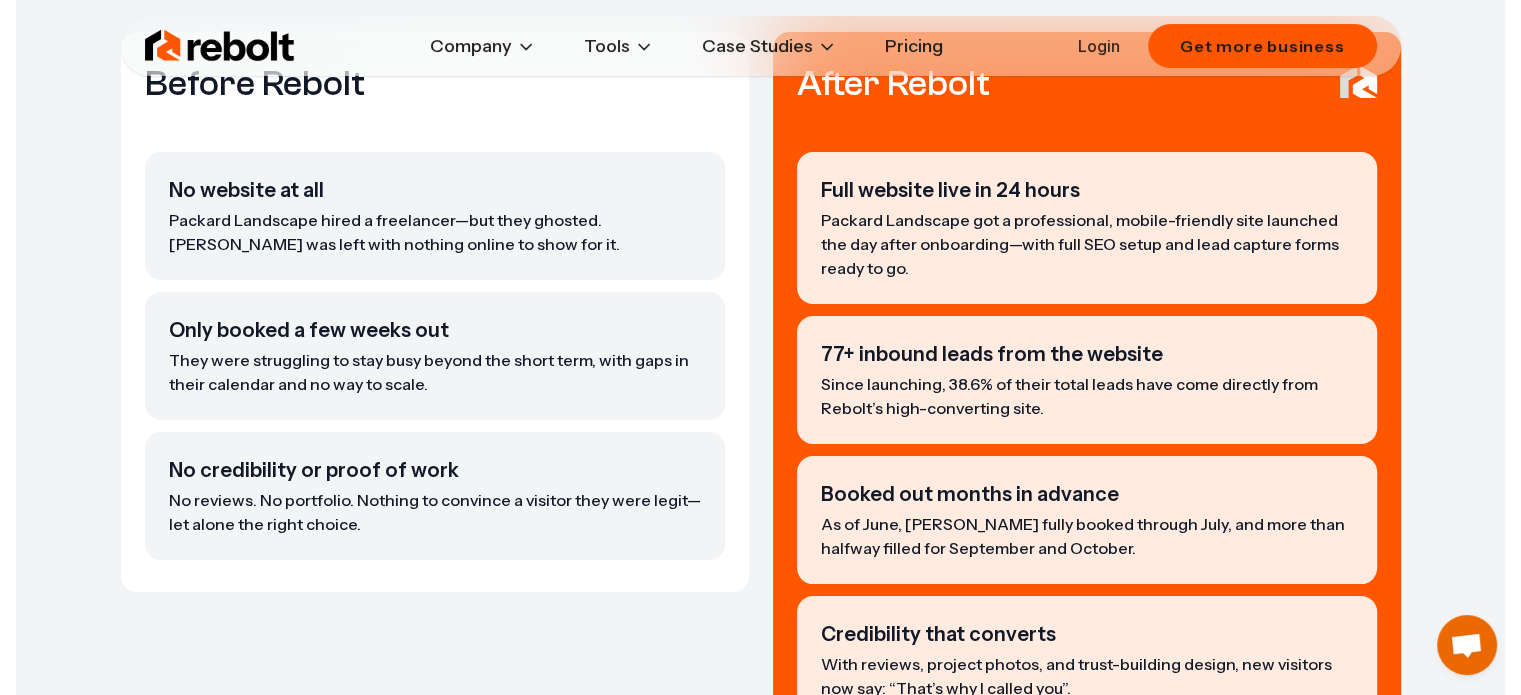 drag, startPoint x: 5, startPoint y: 352, endPoint x: 74, endPoint y: 277, distance: 101.91173 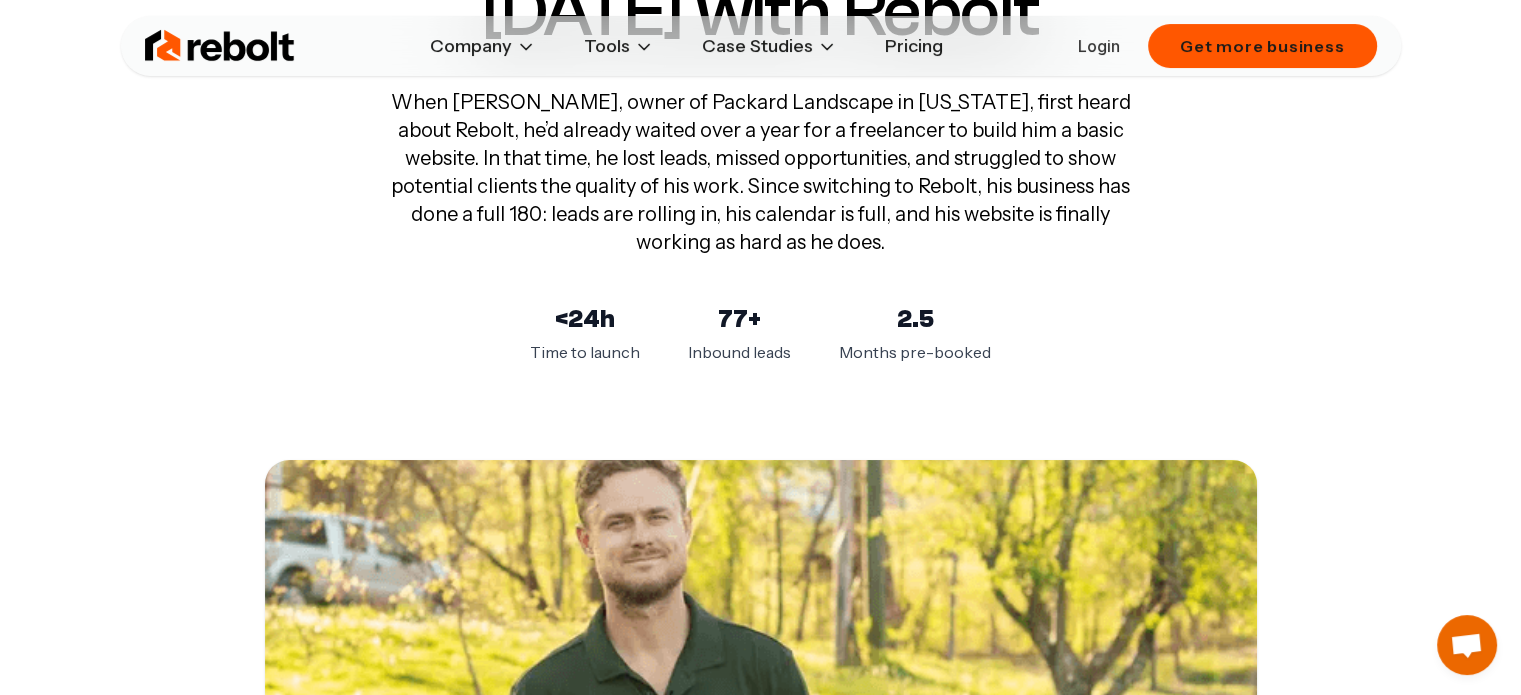scroll, scrollTop: 0, scrollLeft: 0, axis: both 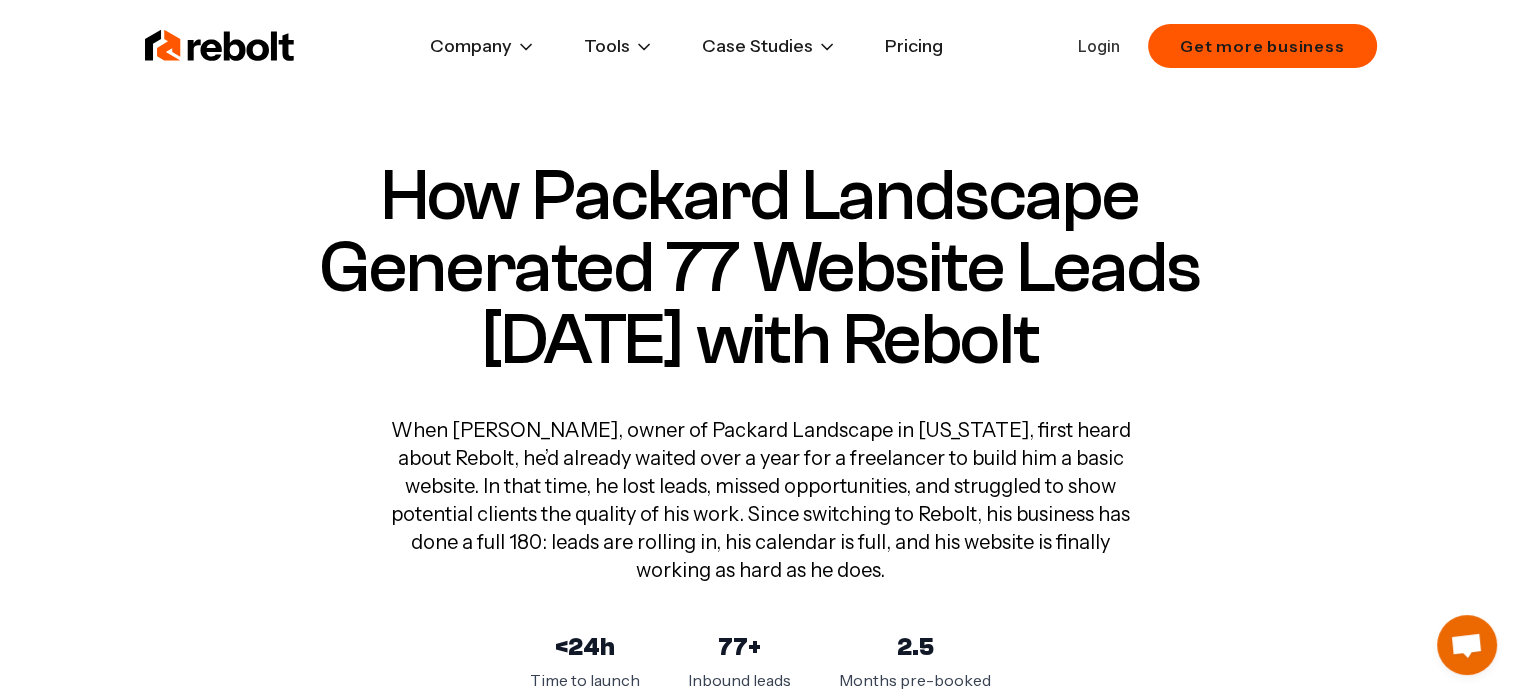 click on "Pricing" at bounding box center (914, 46) 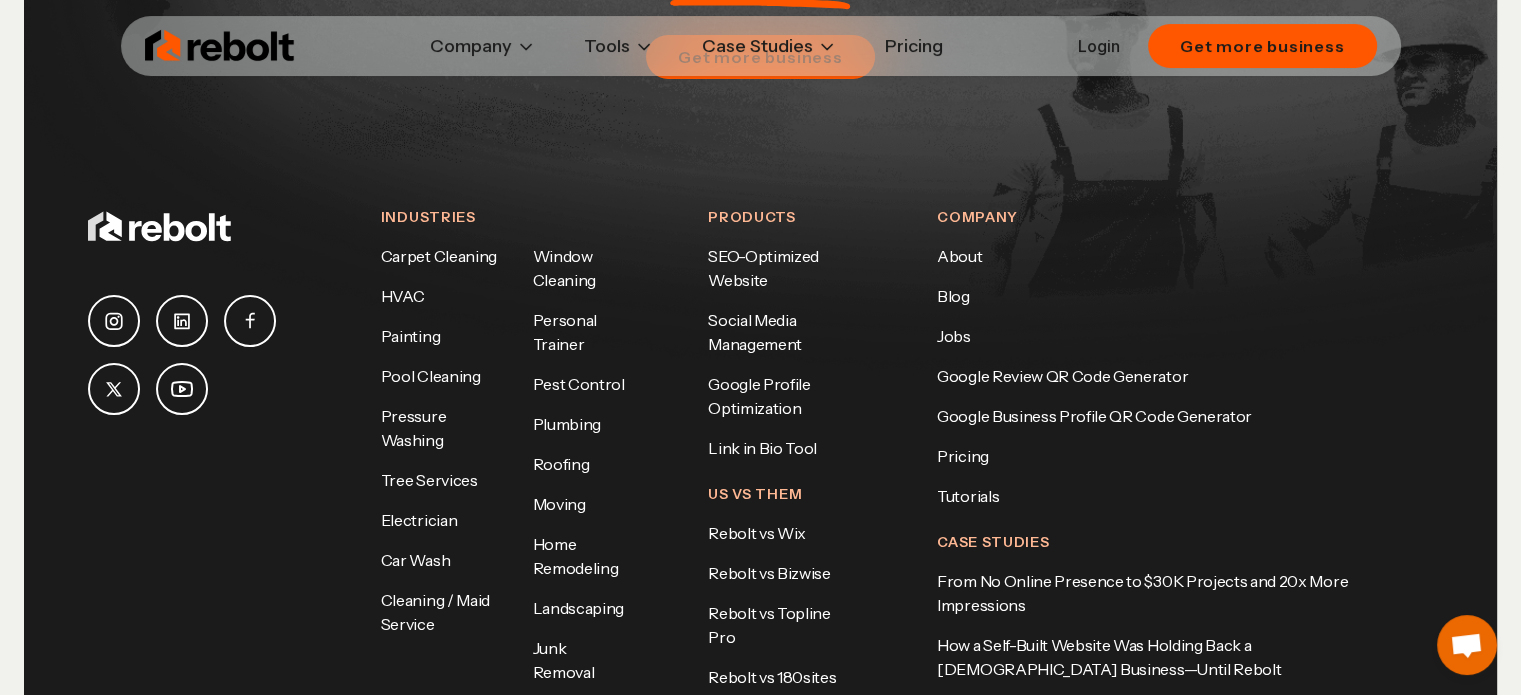 scroll, scrollTop: 3895, scrollLeft: 0, axis: vertical 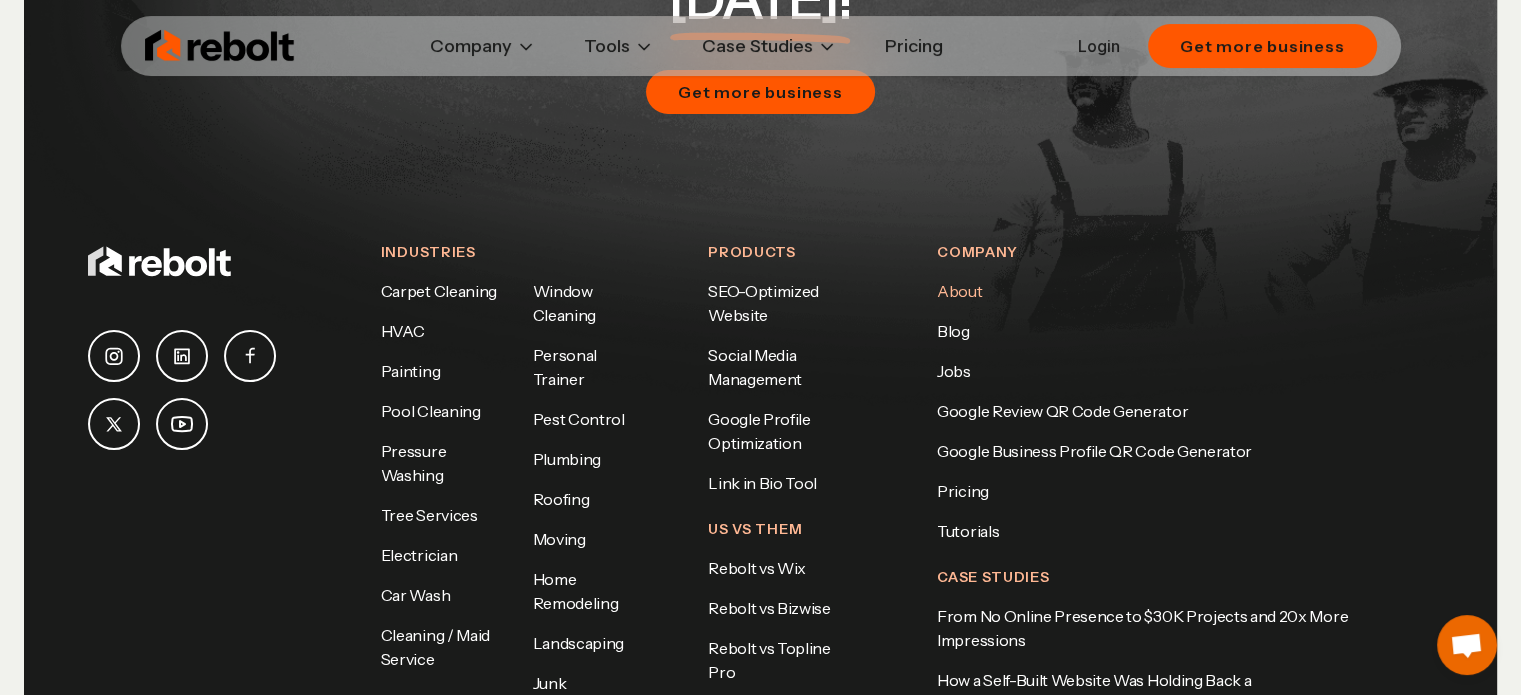 click on "About" at bounding box center (959, 291) 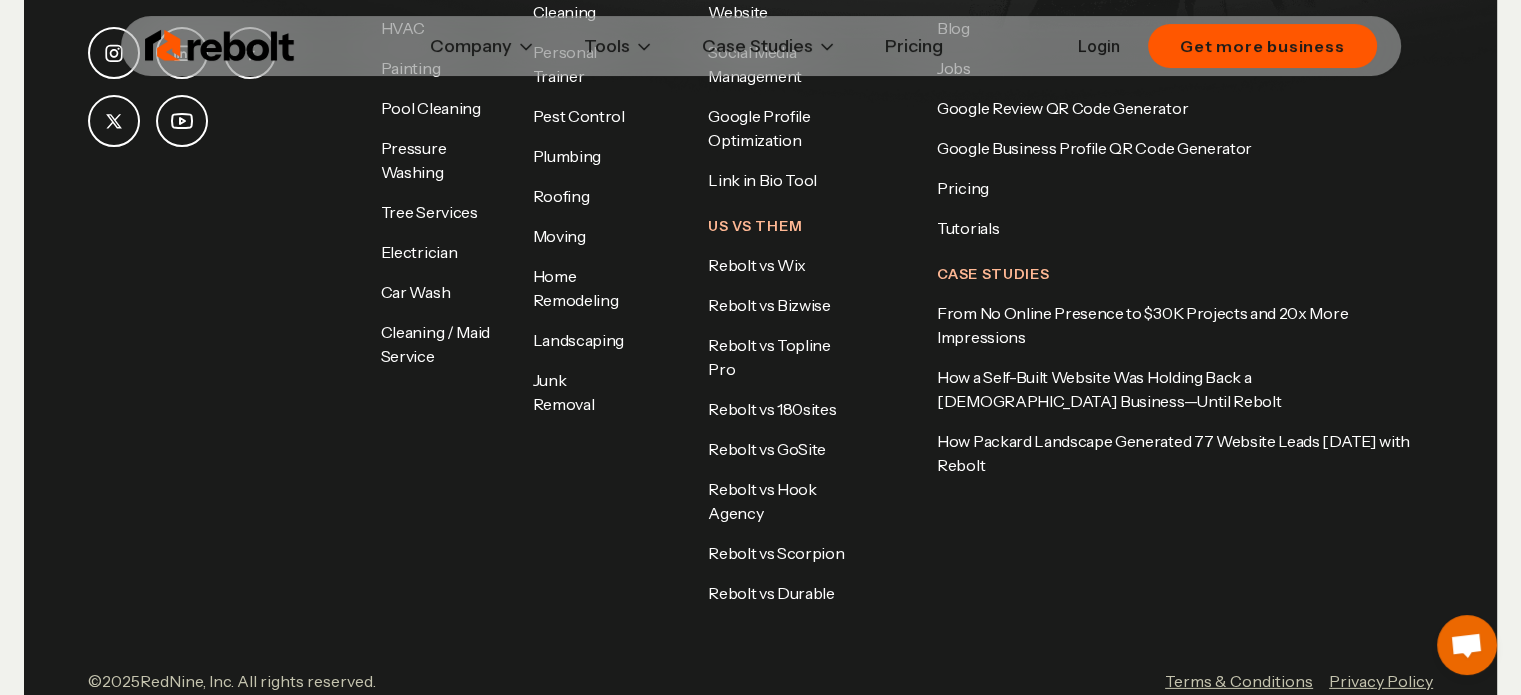scroll, scrollTop: 5840, scrollLeft: 0, axis: vertical 